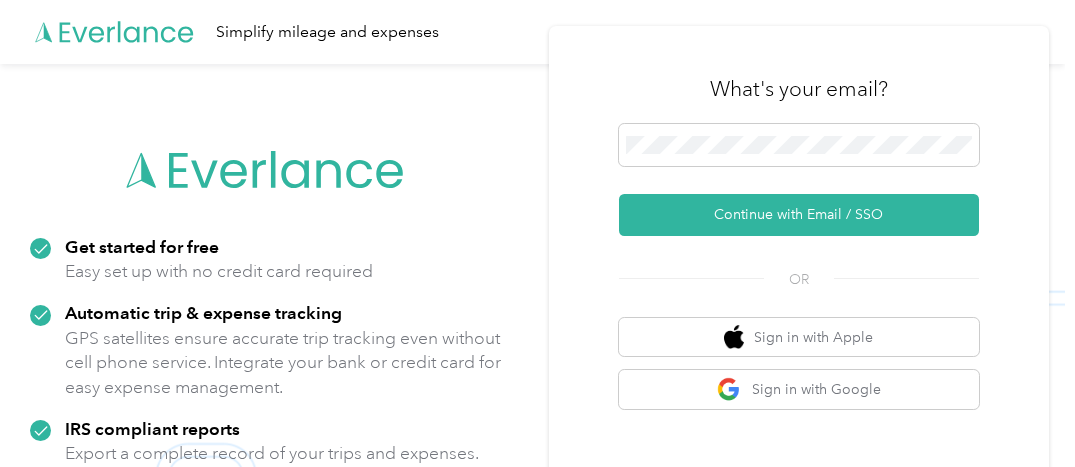 scroll, scrollTop: 0, scrollLeft: 0, axis: both 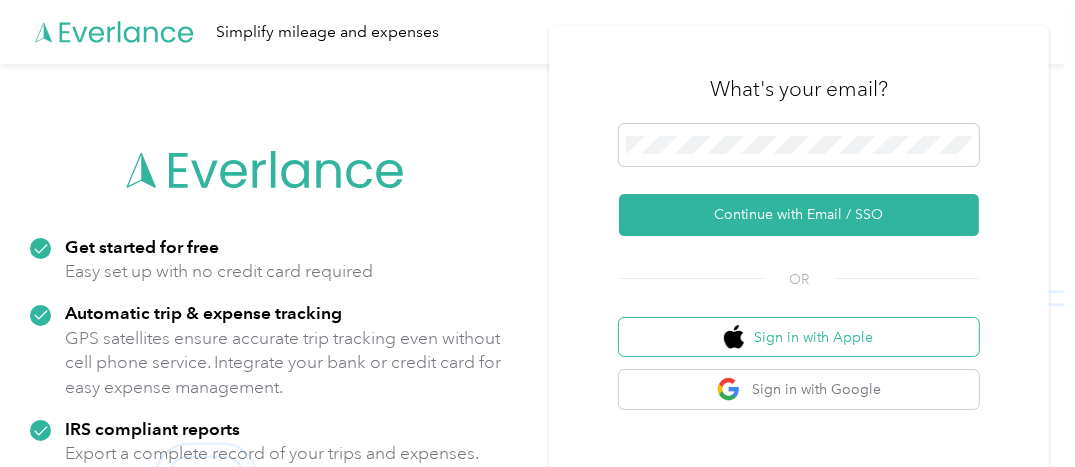click on "Sign in with Apple" at bounding box center [799, 337] 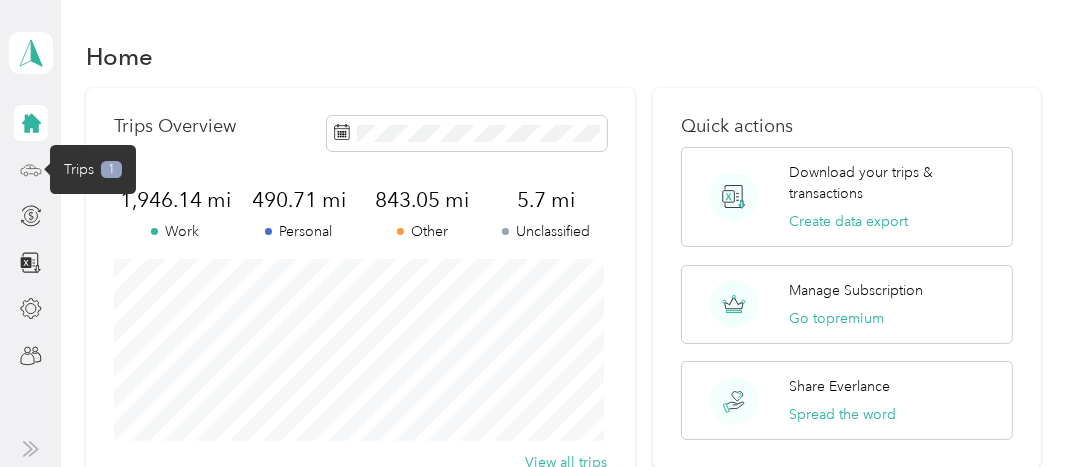 click 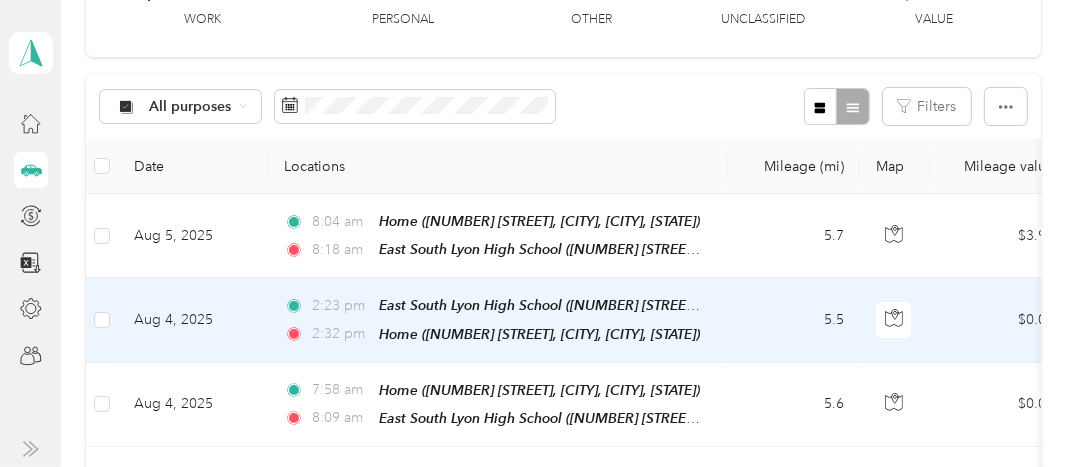 scroll, scrollTop: 0, scrollLeft: 0, axis: both 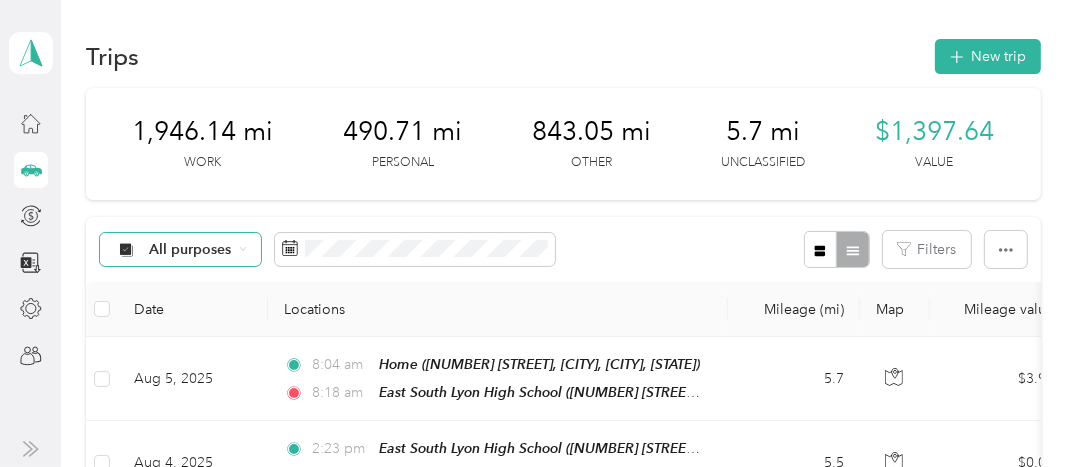 click on "All purposes" at bounding box center (190, 250) 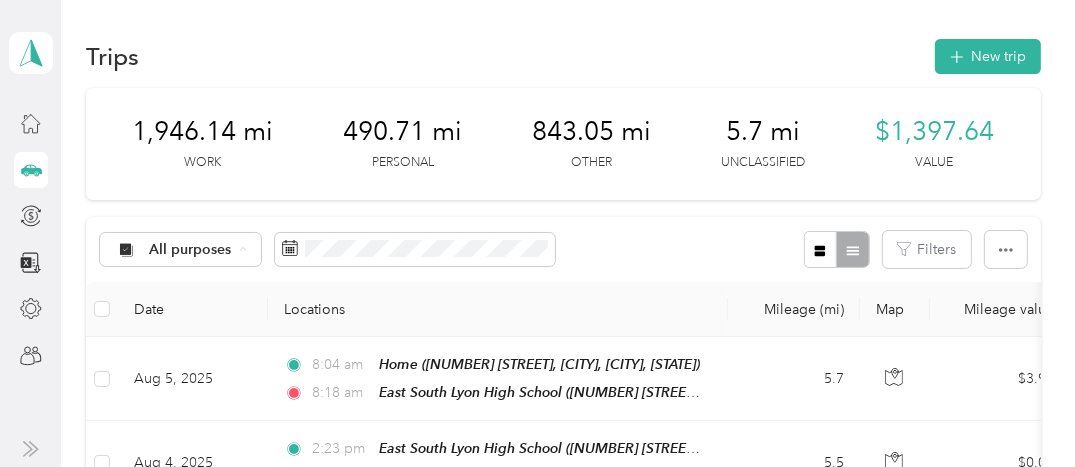 click on "Unclassified" at bounding box center [180, 3] 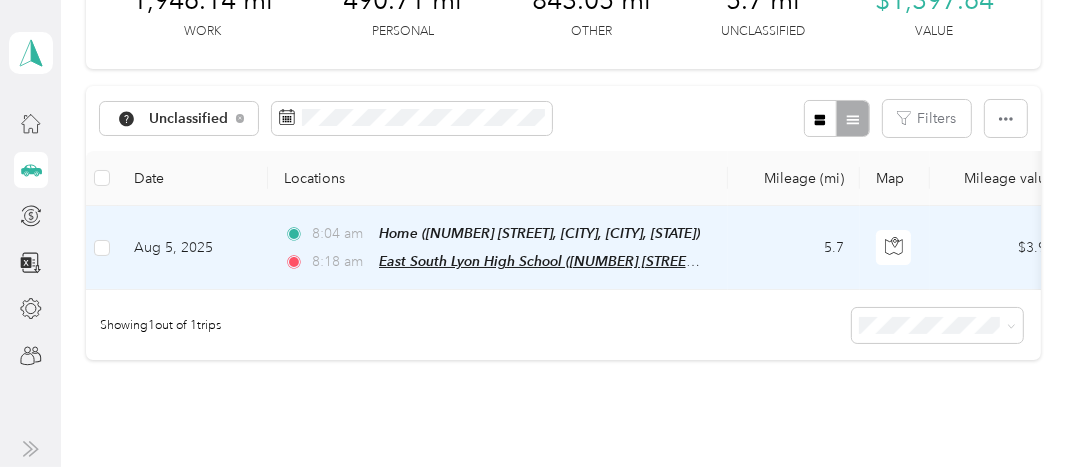 scroll, scrollTop: 0, scrollLeft: 0, axis: both 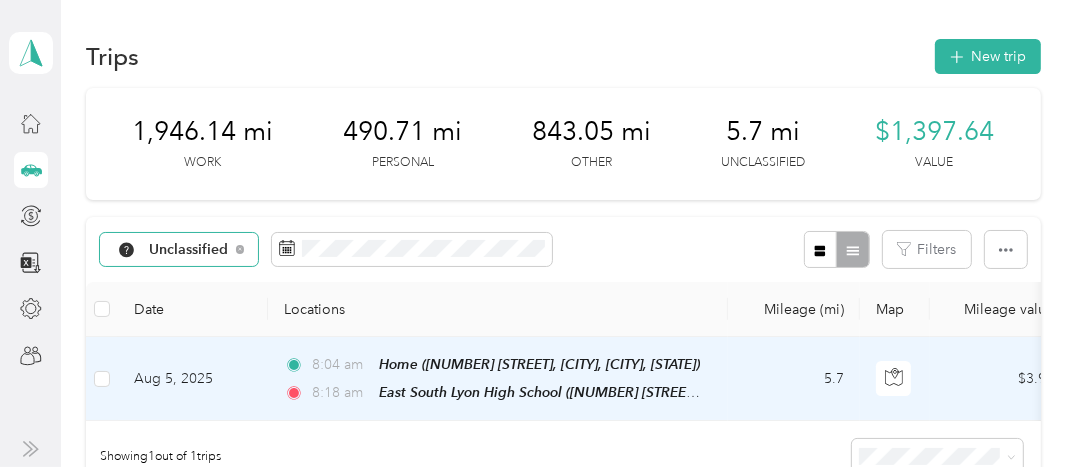 click on "Unclassified" at bounding box center (189, 250) 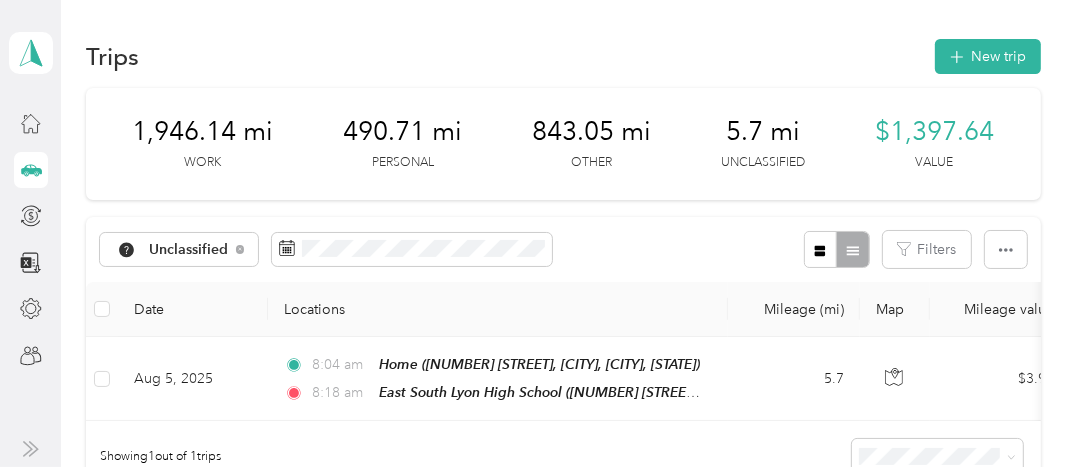 click on "Unclassified" at bounding box center [190, -5] 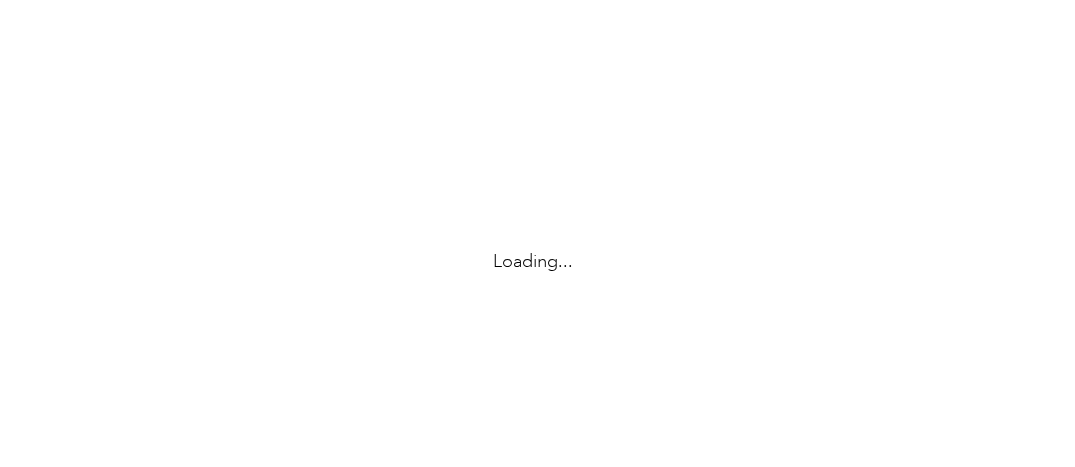 scroll, scrollTop: 0, scrollLeft: 0, axis: both 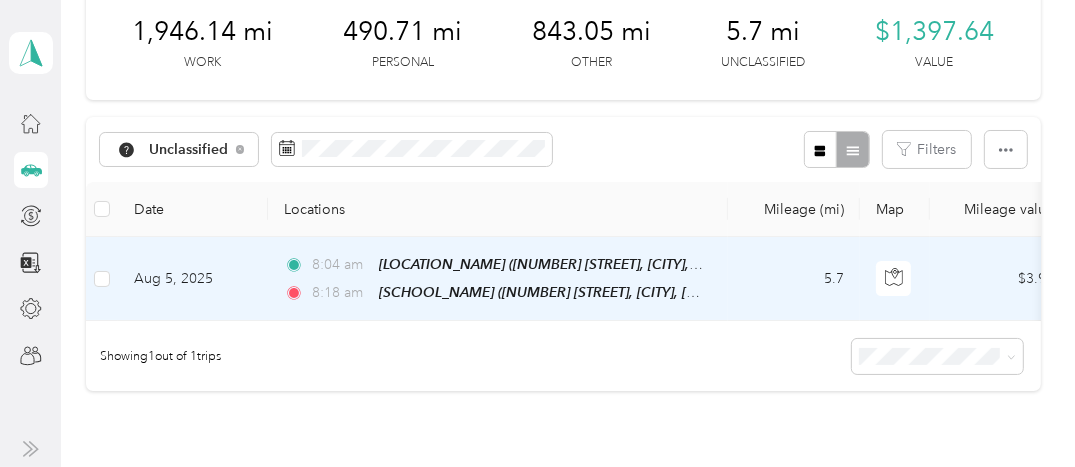 click on "Aug 5, 2025" at bounding box center (193, 279) 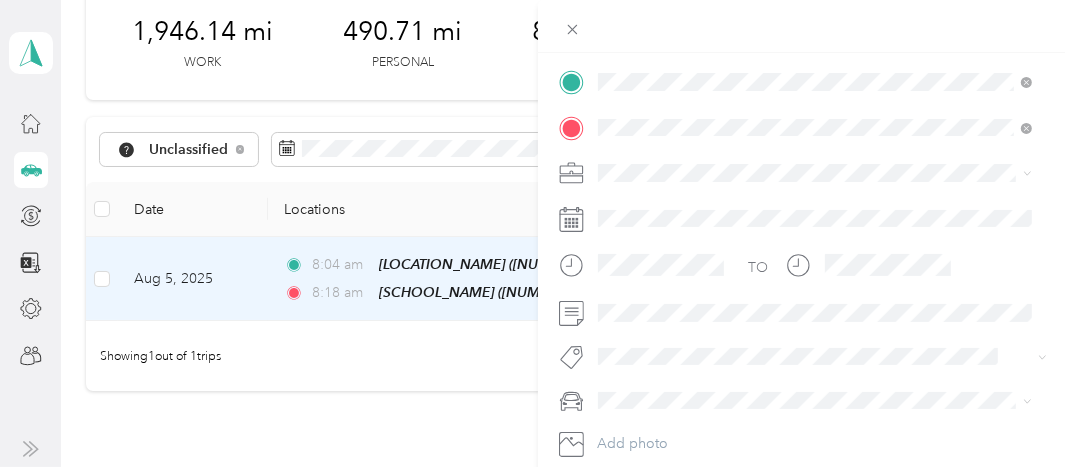 scroll, scrollTop: 236, scrollLeft: 0, axis: vertical 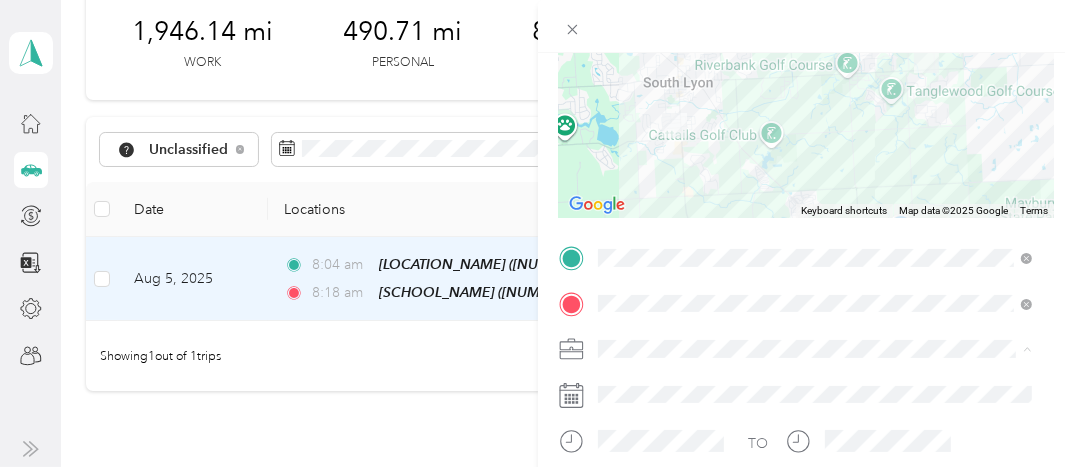 click on "Other" at bounding box center [815, 172] 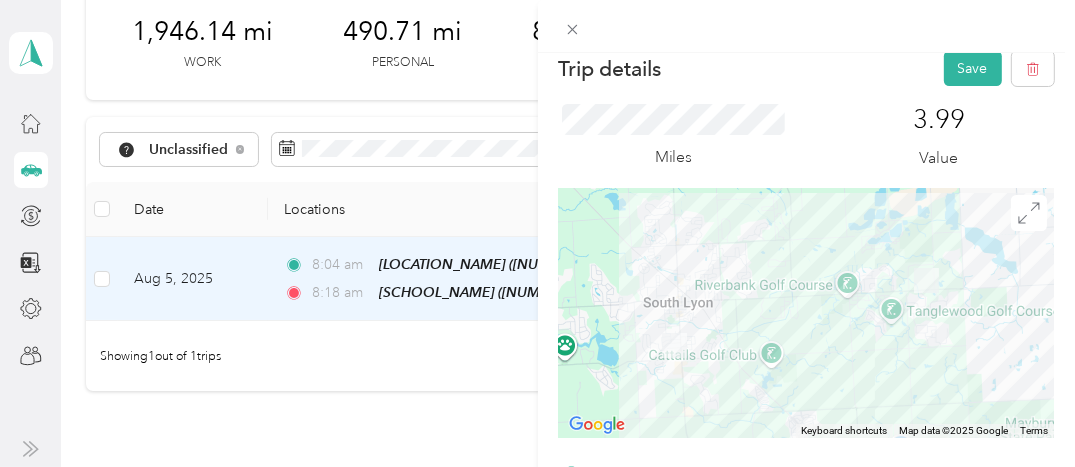 scroll, scrollTop: 0, scrollLeft: 0, axis: both 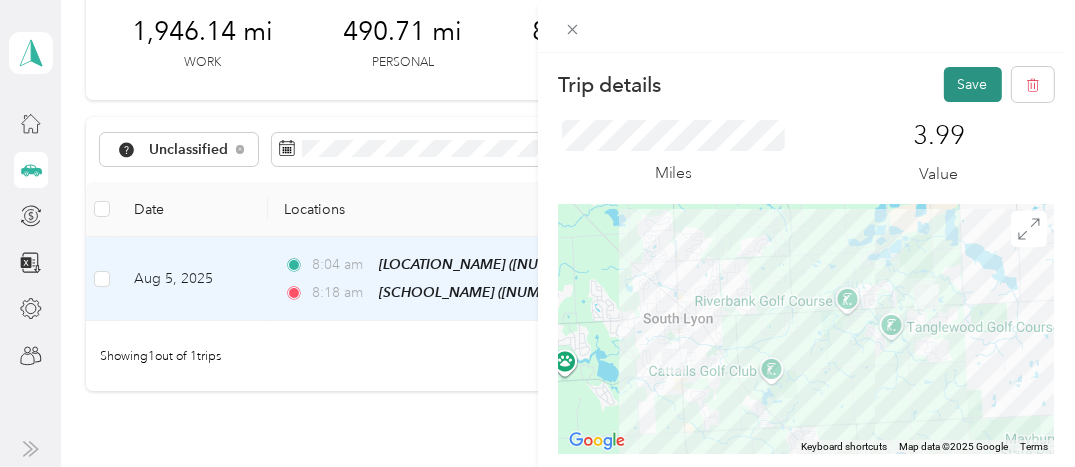 click on "Save" at bounding box center (973, 84) 